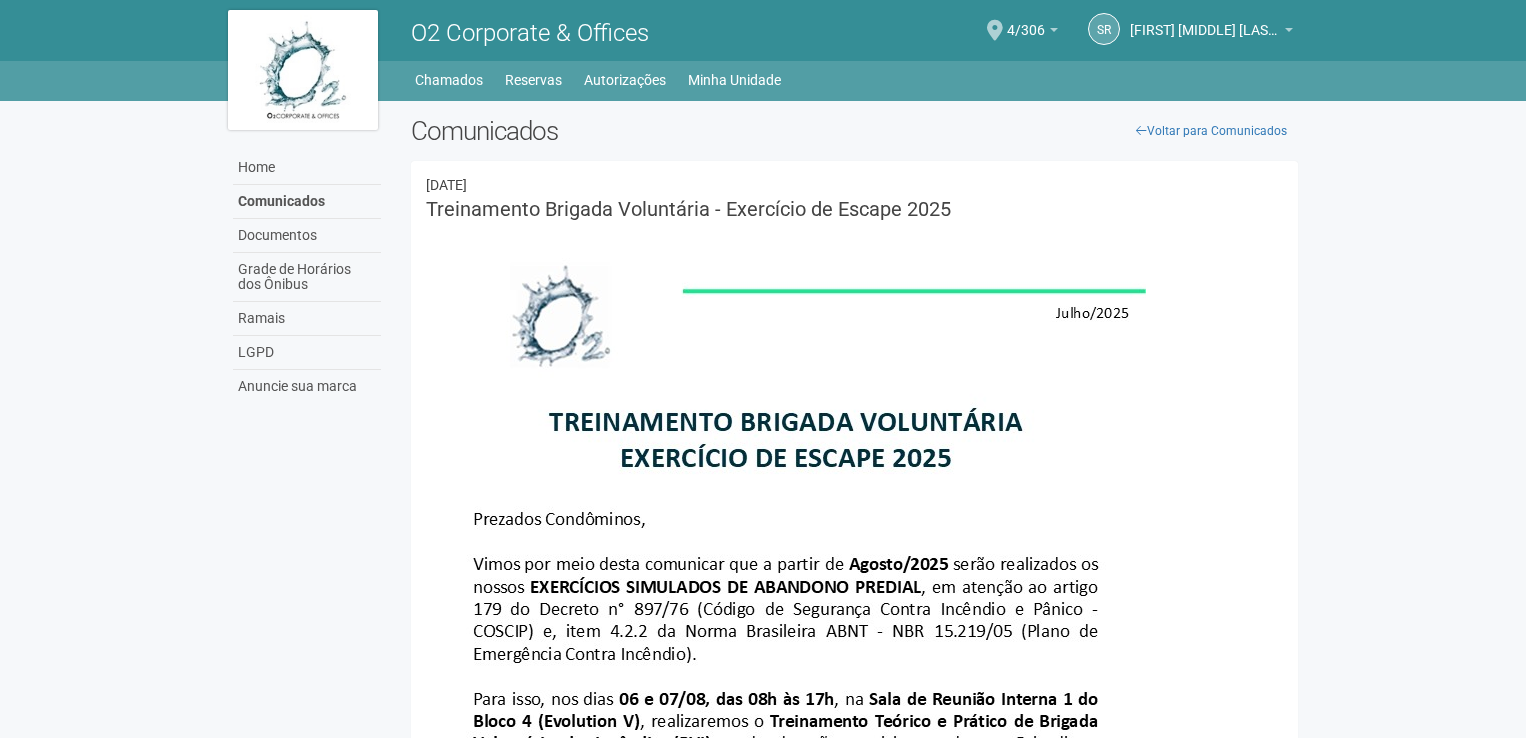 scroll, scrollTop: 0, scrollLeft: 0, axis: both 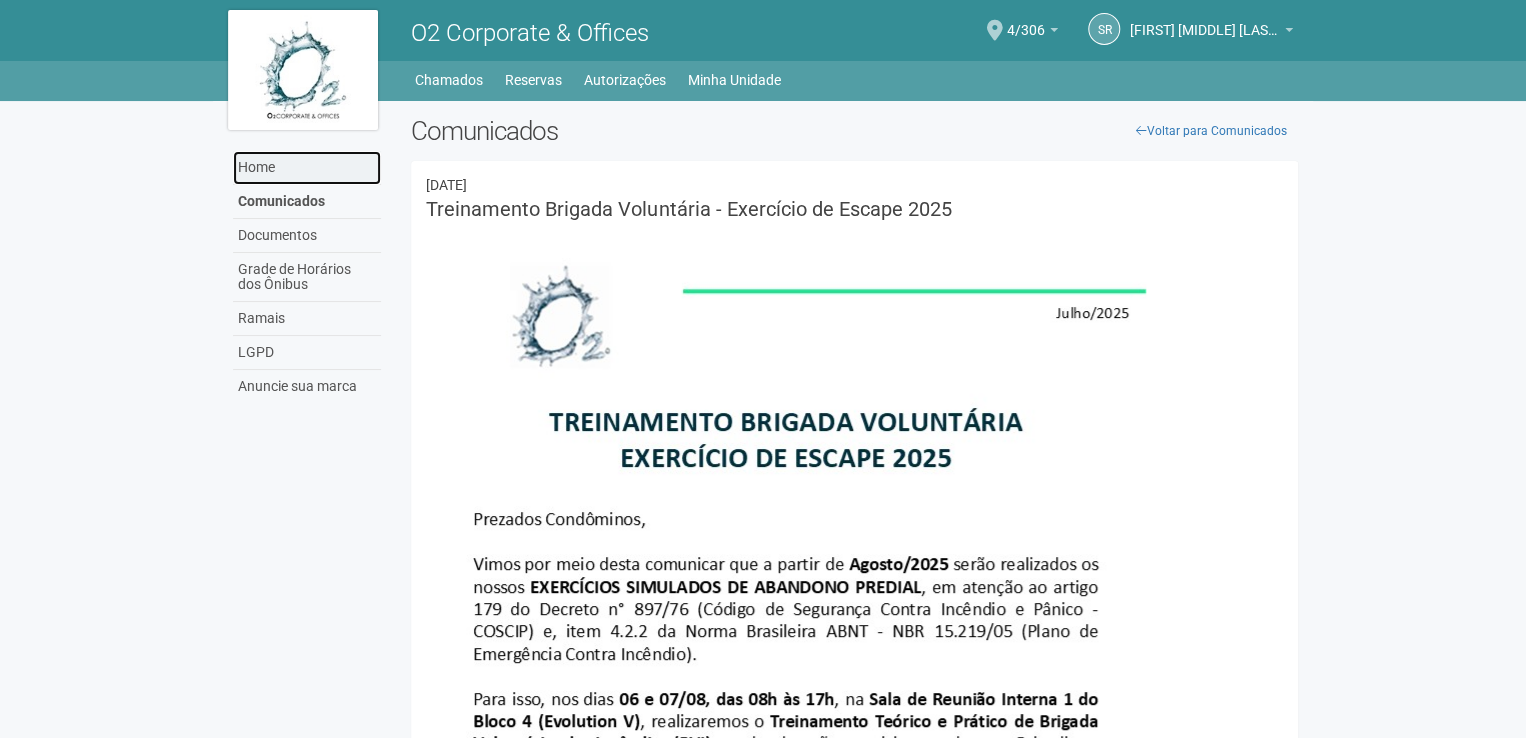 click on "Home" at bounding box center (307, 168) 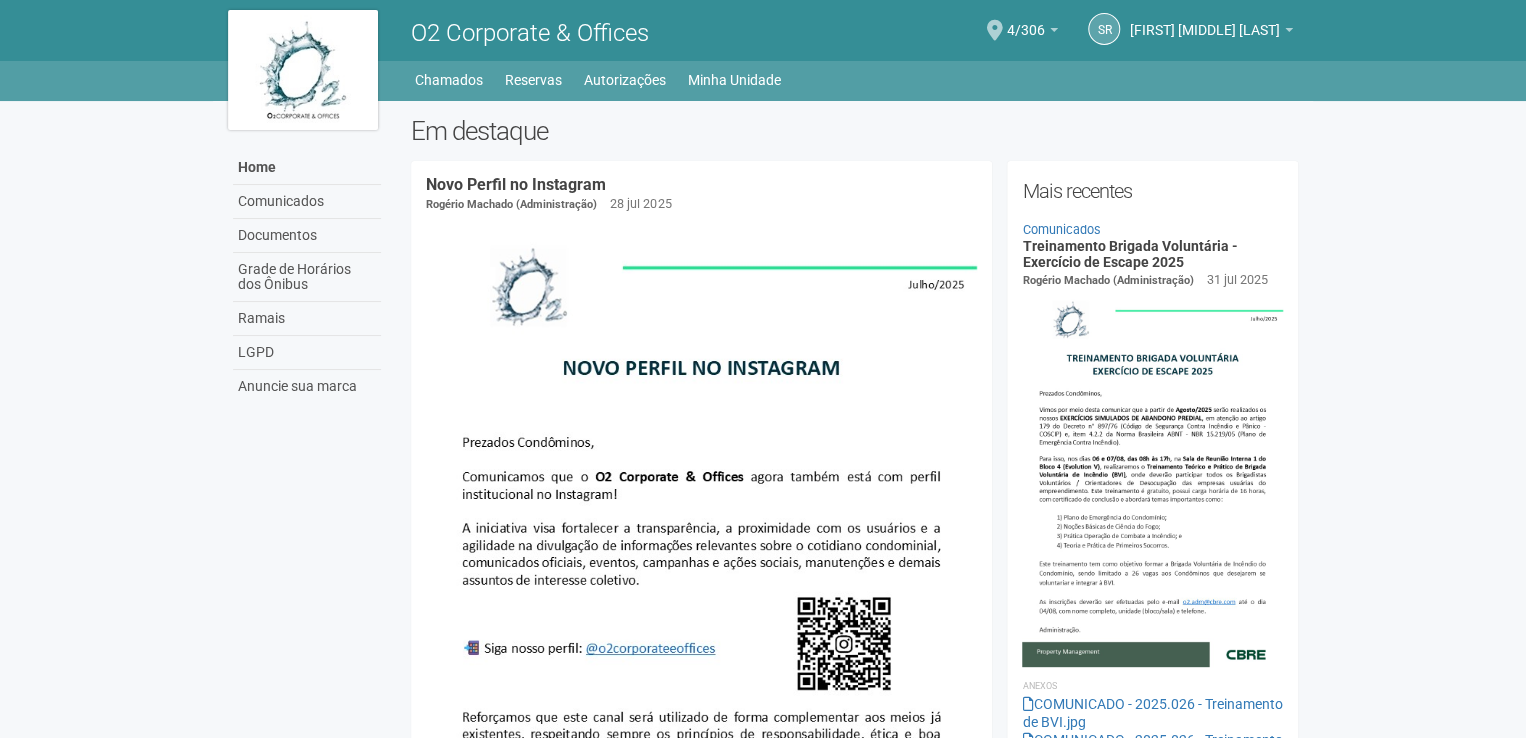 scroll, scrollTop: 0, scrollLeft: 0, axis: both 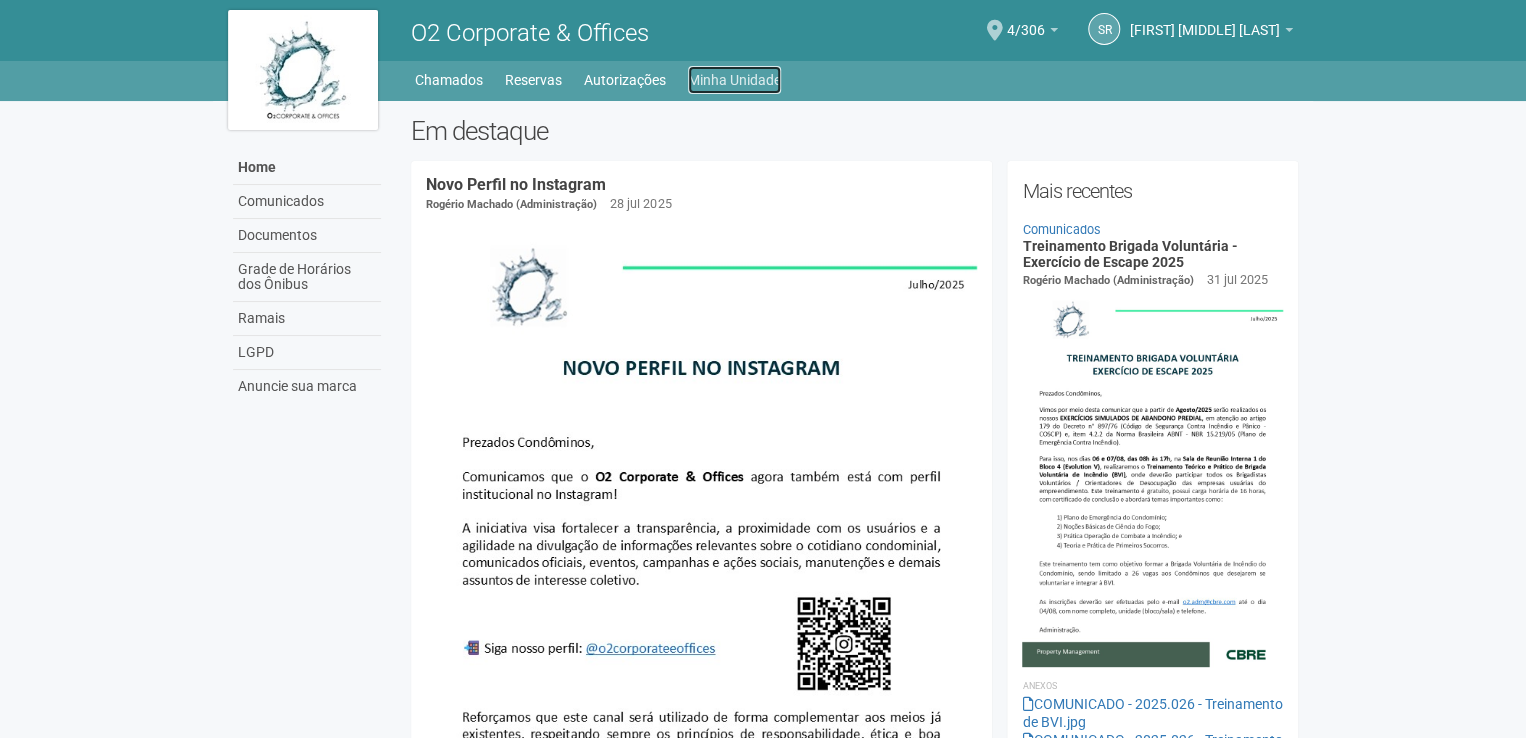 click on "Minha Unidade" at bounding box center (734, 80) 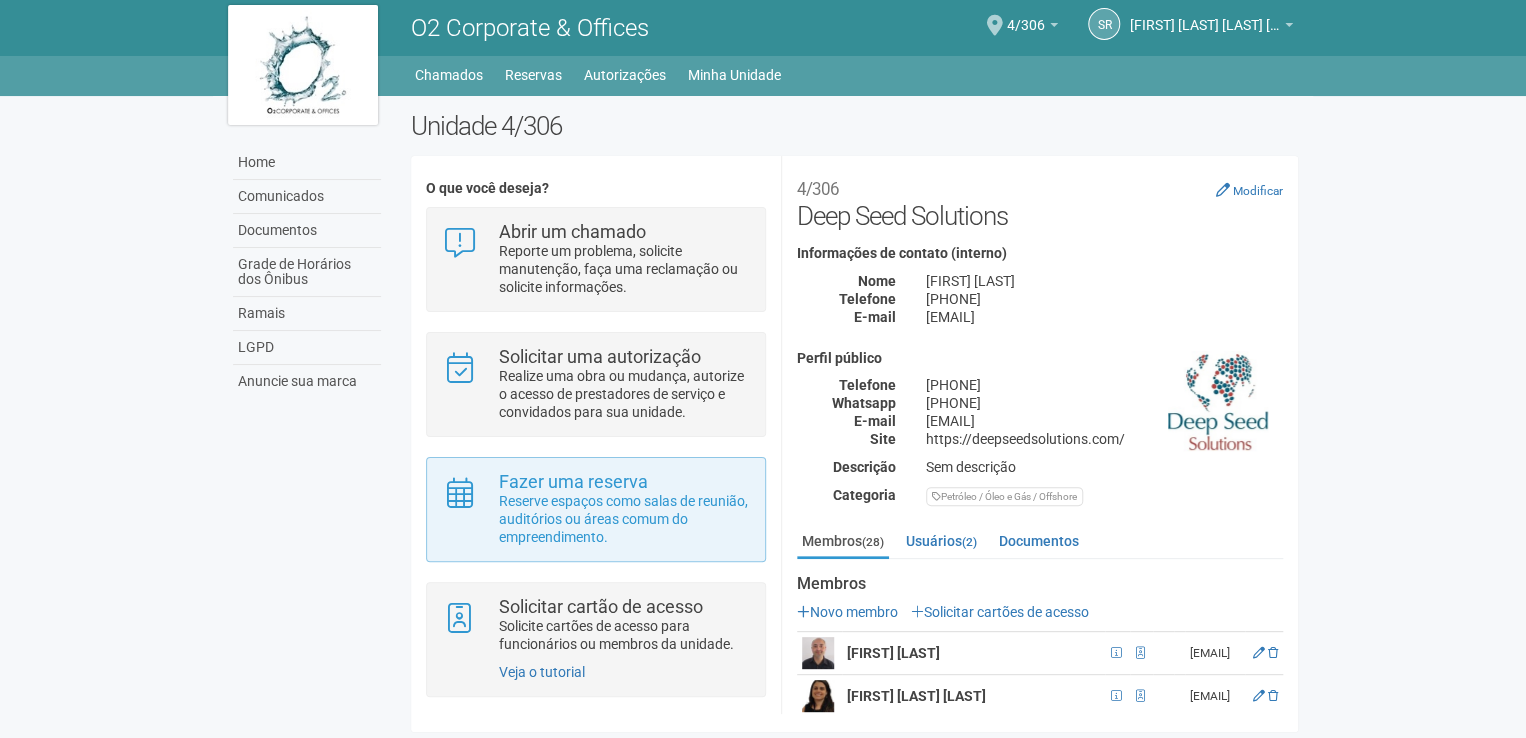 scroll, scrollTop: 6, scrollLeft: 0, axis: vertical 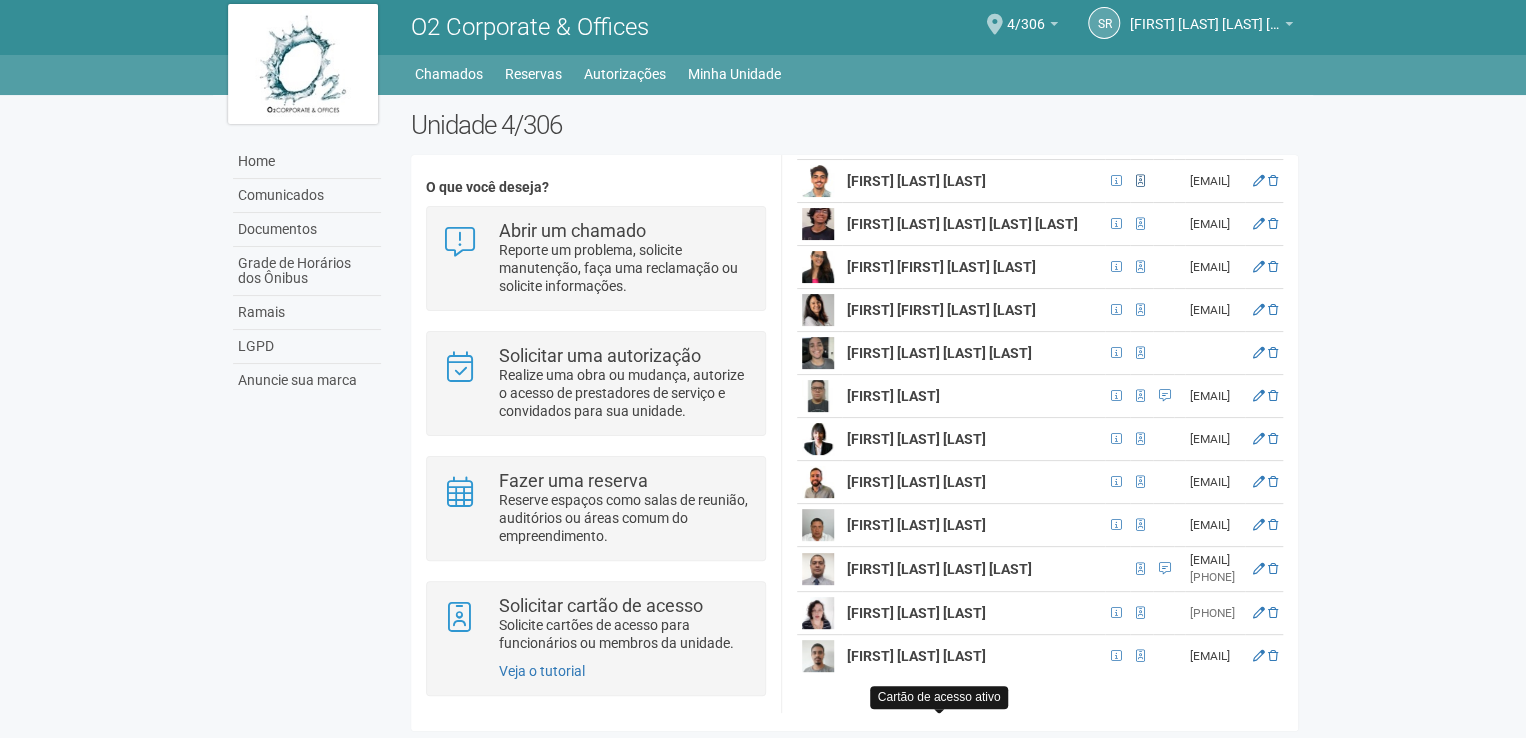 click at bounding box center (1140, 181) 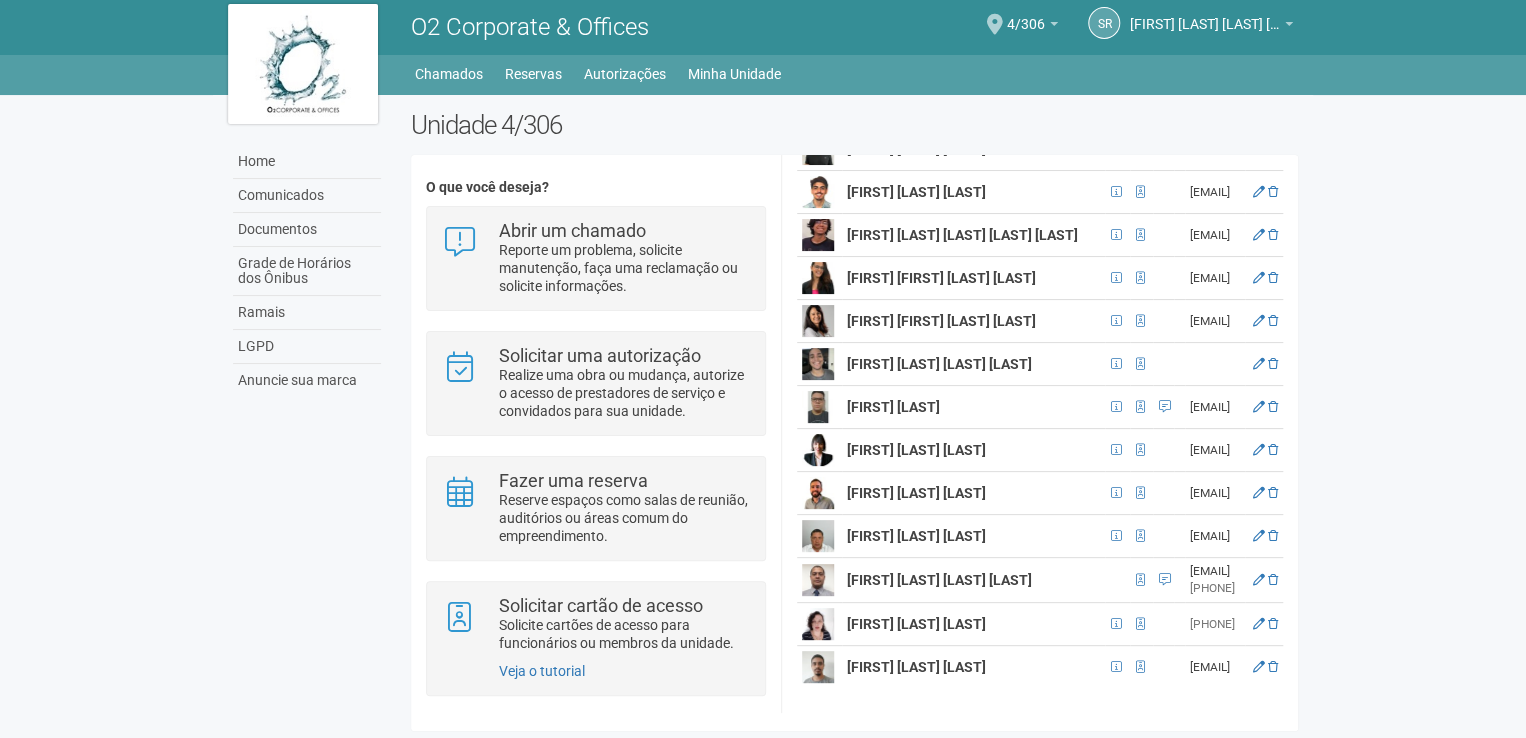 click on "lucas.santoro@deepseedsolutions.com" at bounding box center (1215, 192) 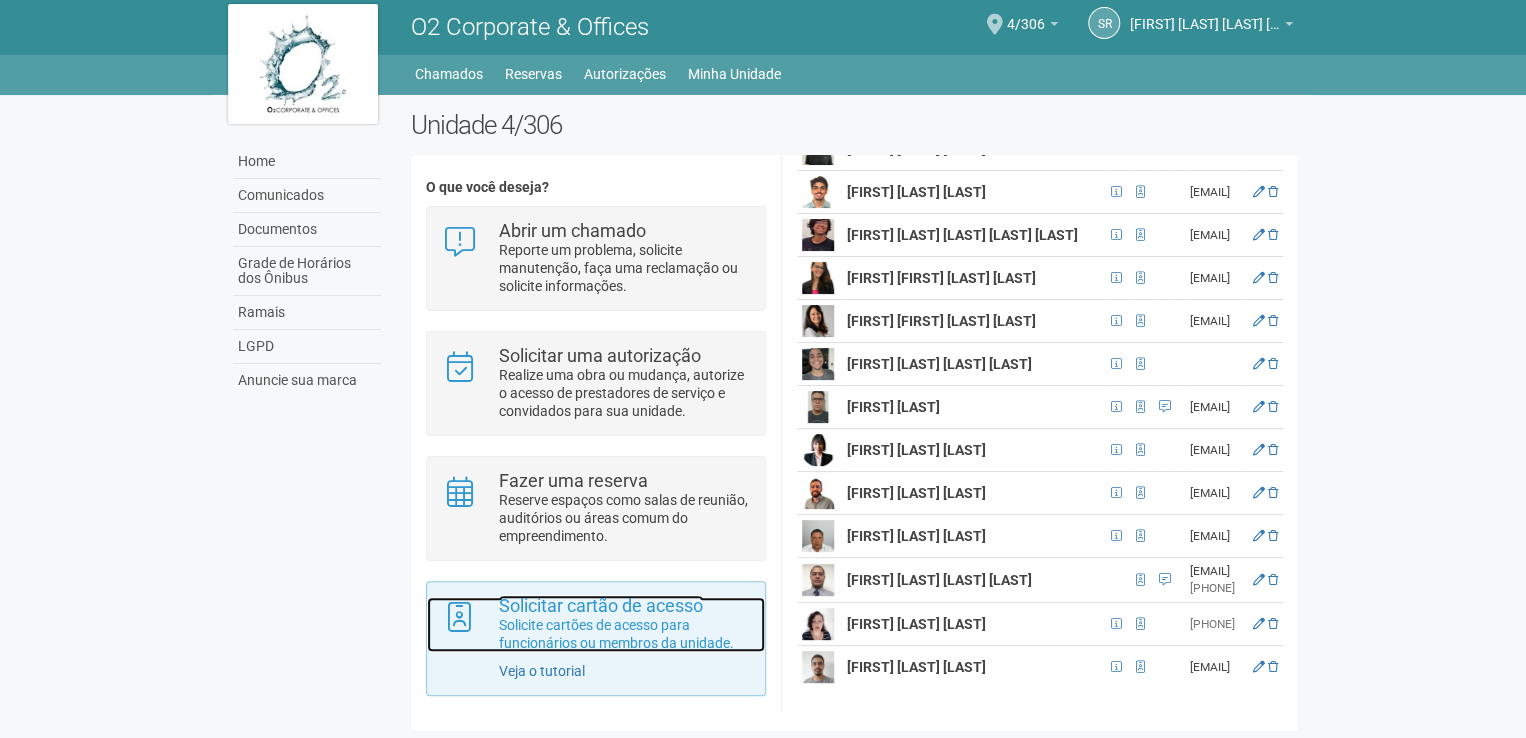 click on "Solicite cartões de acesso para funcionários ou membros da unidade." at bounding box center (624, 634) 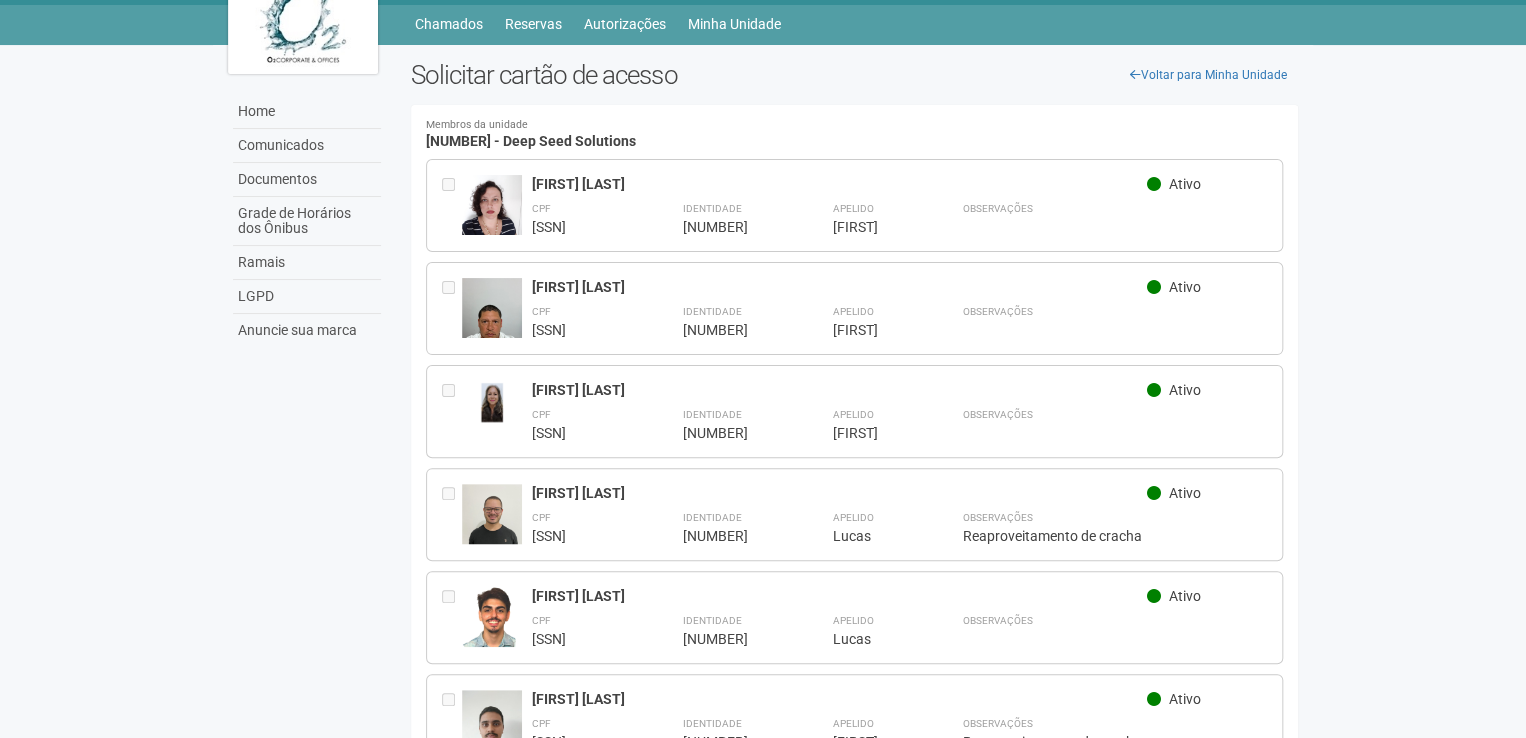 scroll, scrollTop: 100, scrollLeft: 0, axis: vertical 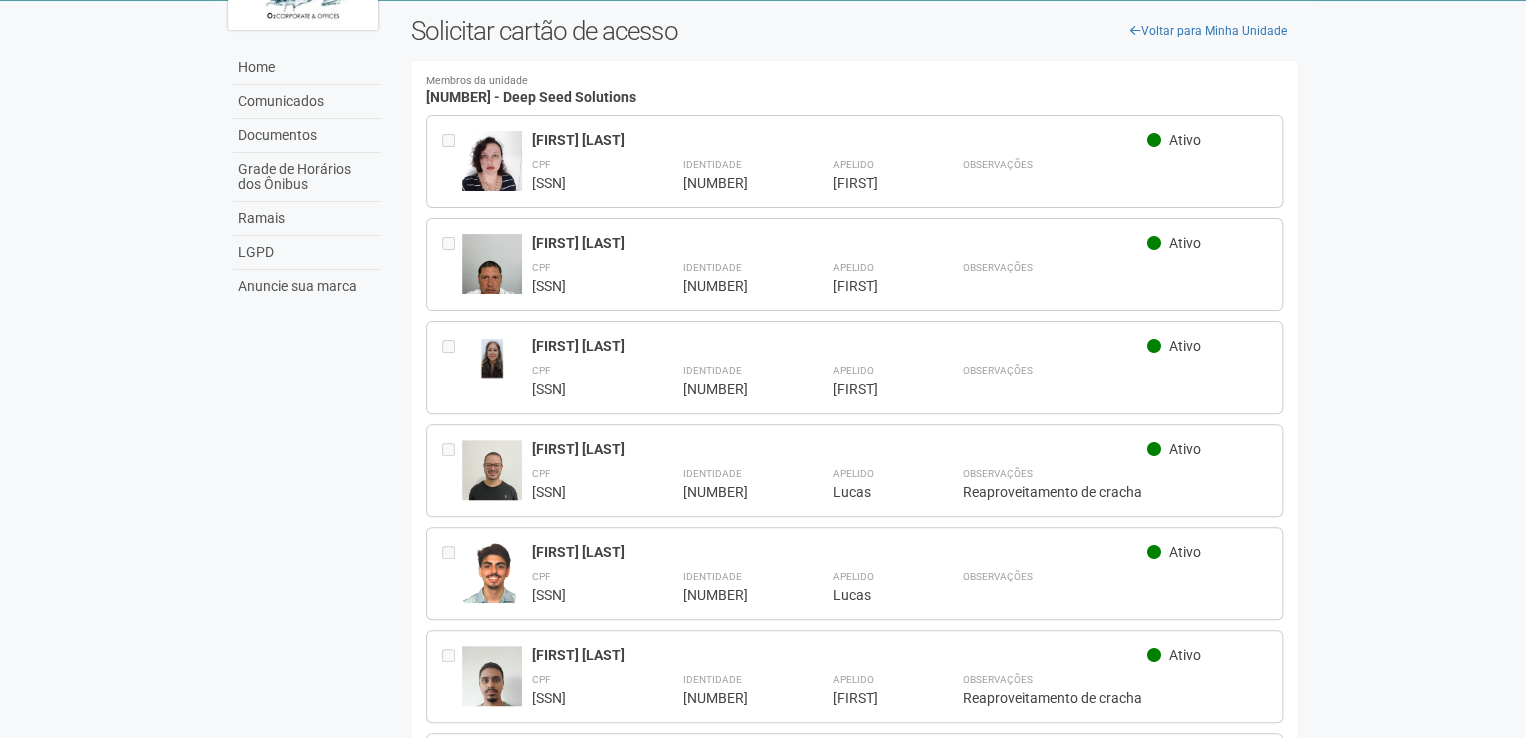 click on "CPF
[SSN]
Identidade
[NUMBER]
Apelido
*****
[FIRST]
Observações" at bounding box center [899, 585] 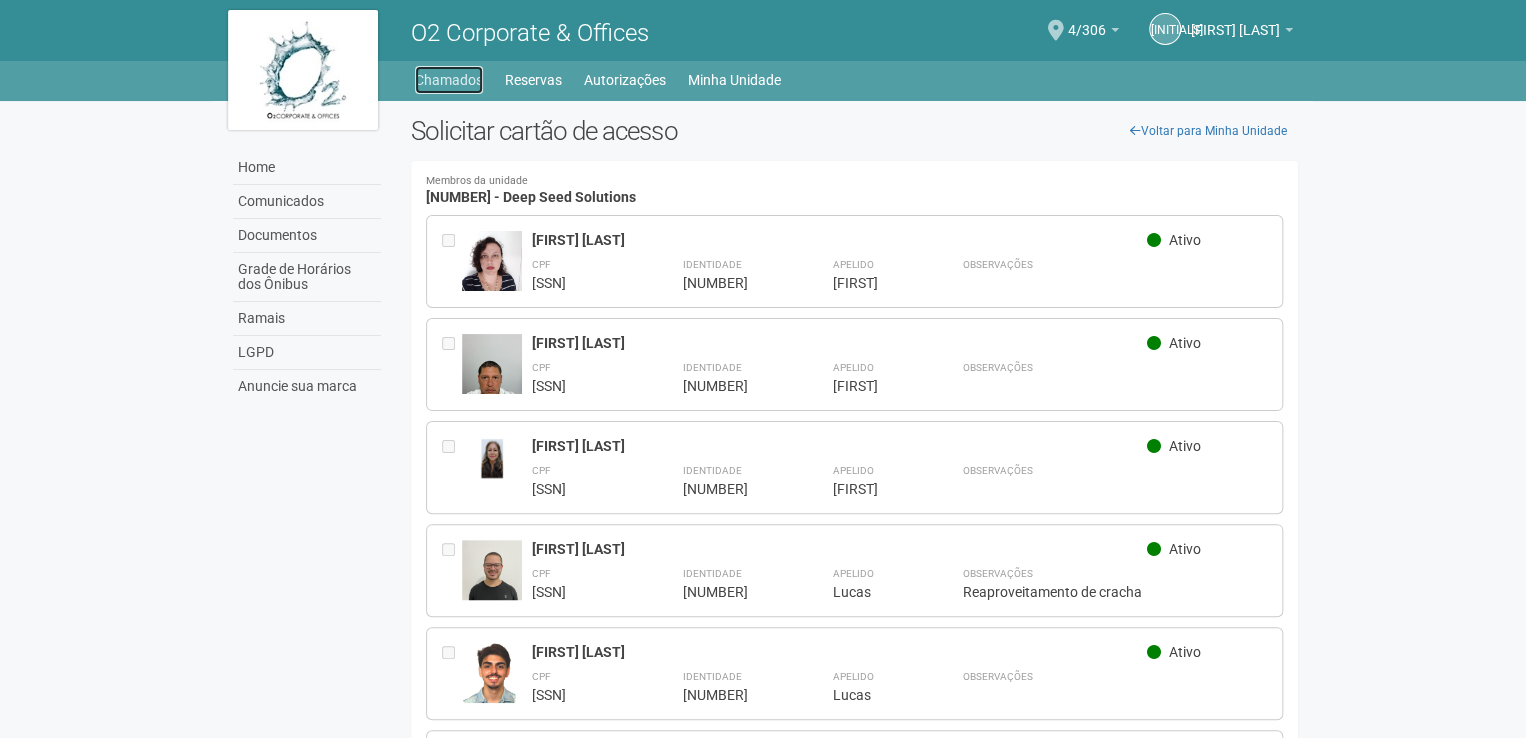 click on "Chamados" at bounding box center [449, 80] 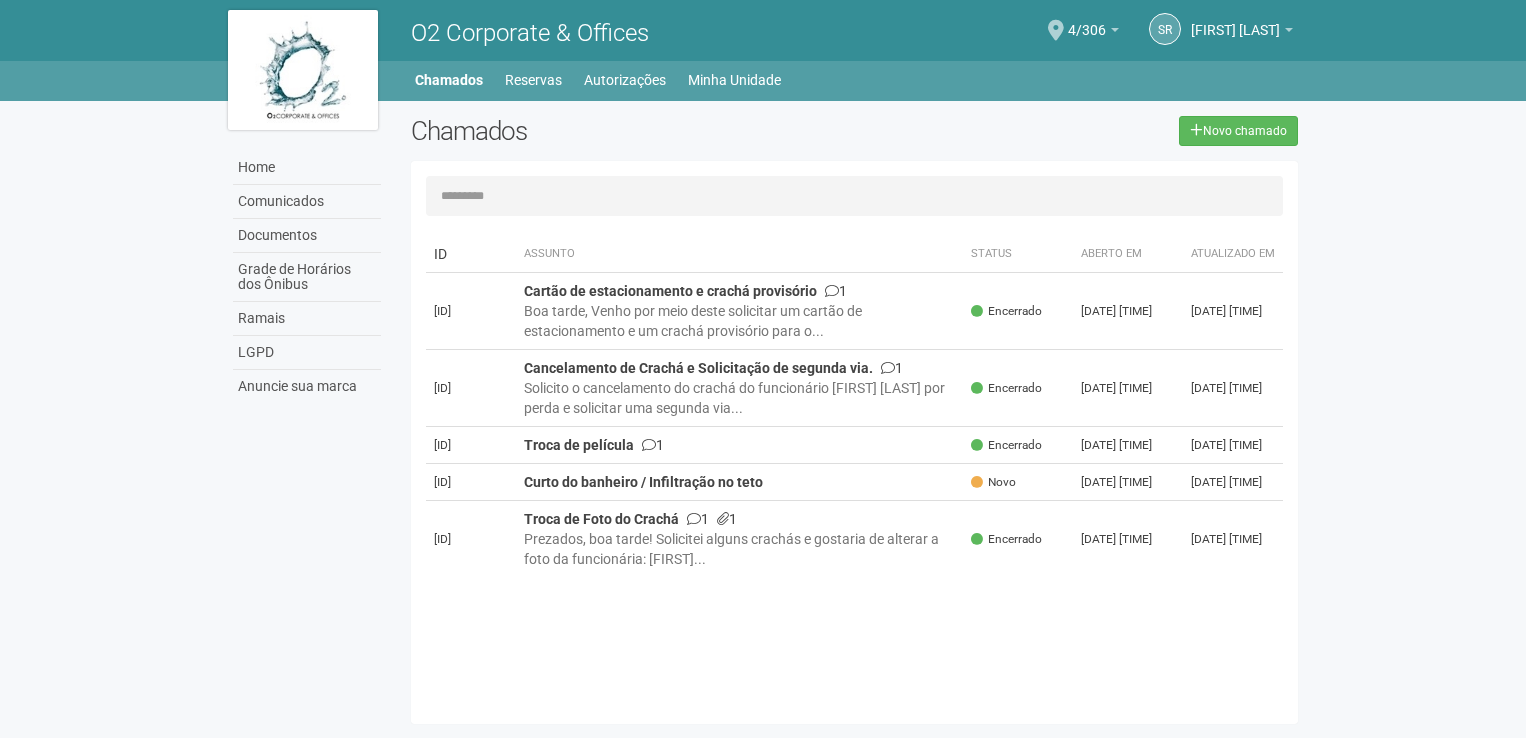 scroll, scrollTop: 0, scrollLeft: 0, axis: both 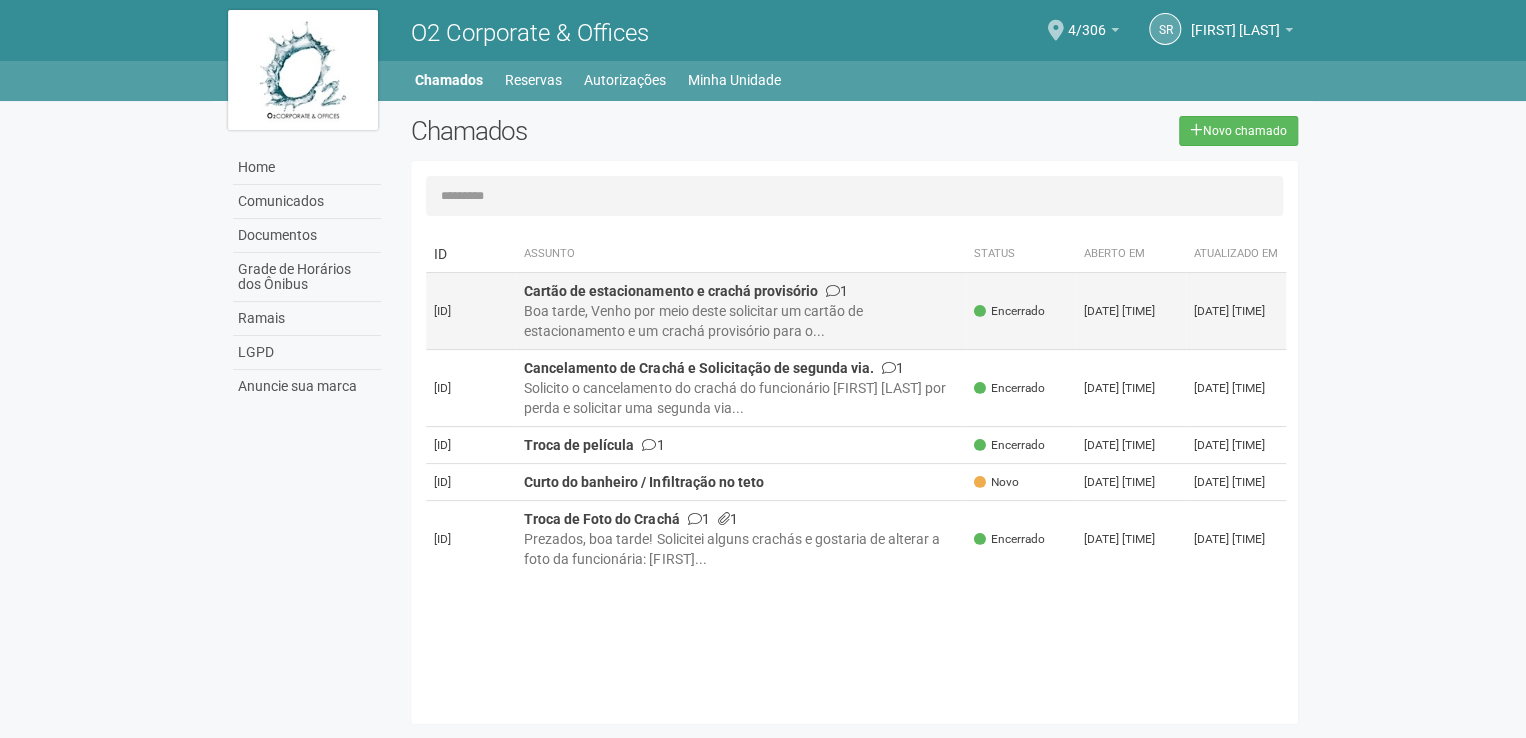 click on "Cartão de estacionamento e crachá provisório" at bounding box center [670, 291] 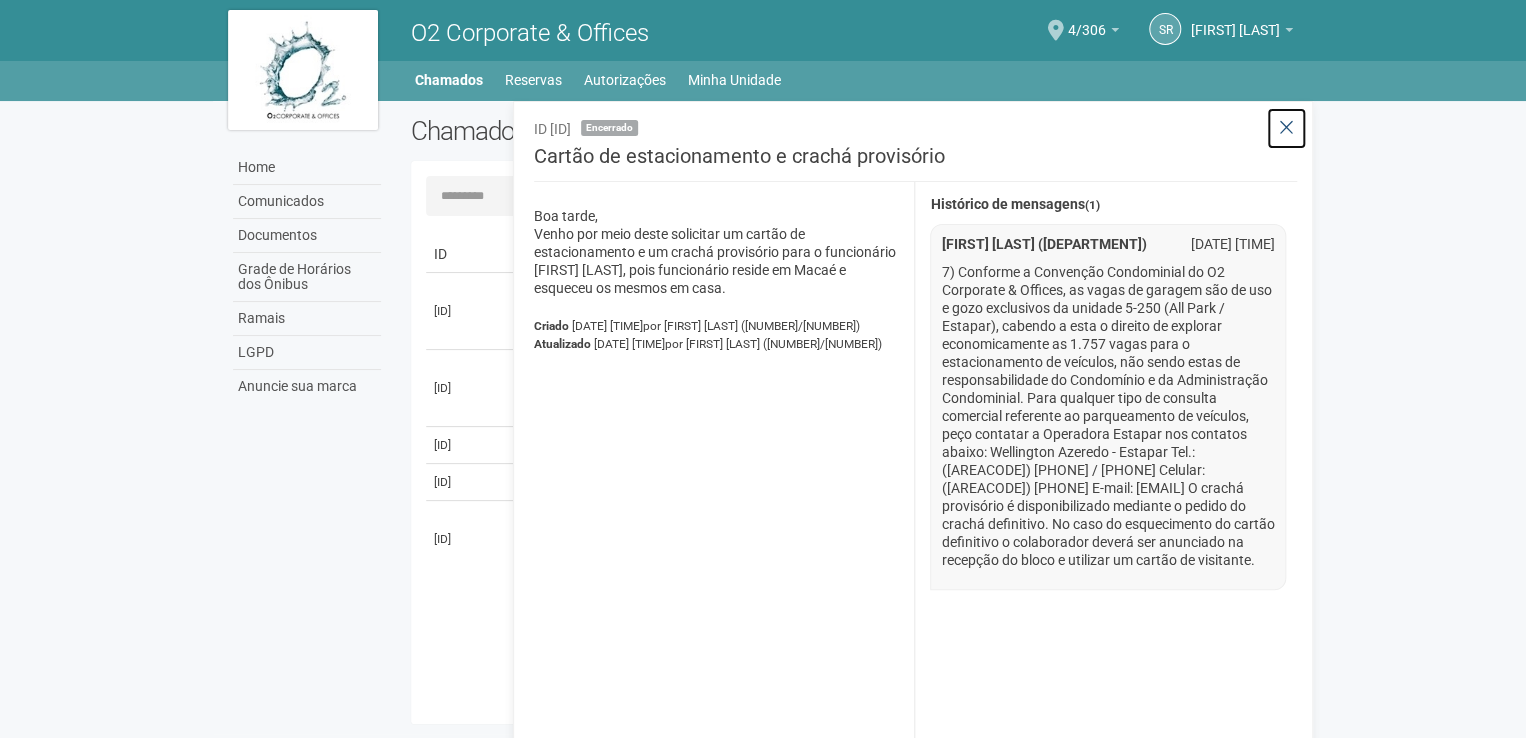 click at bounding box center (1286, 128) 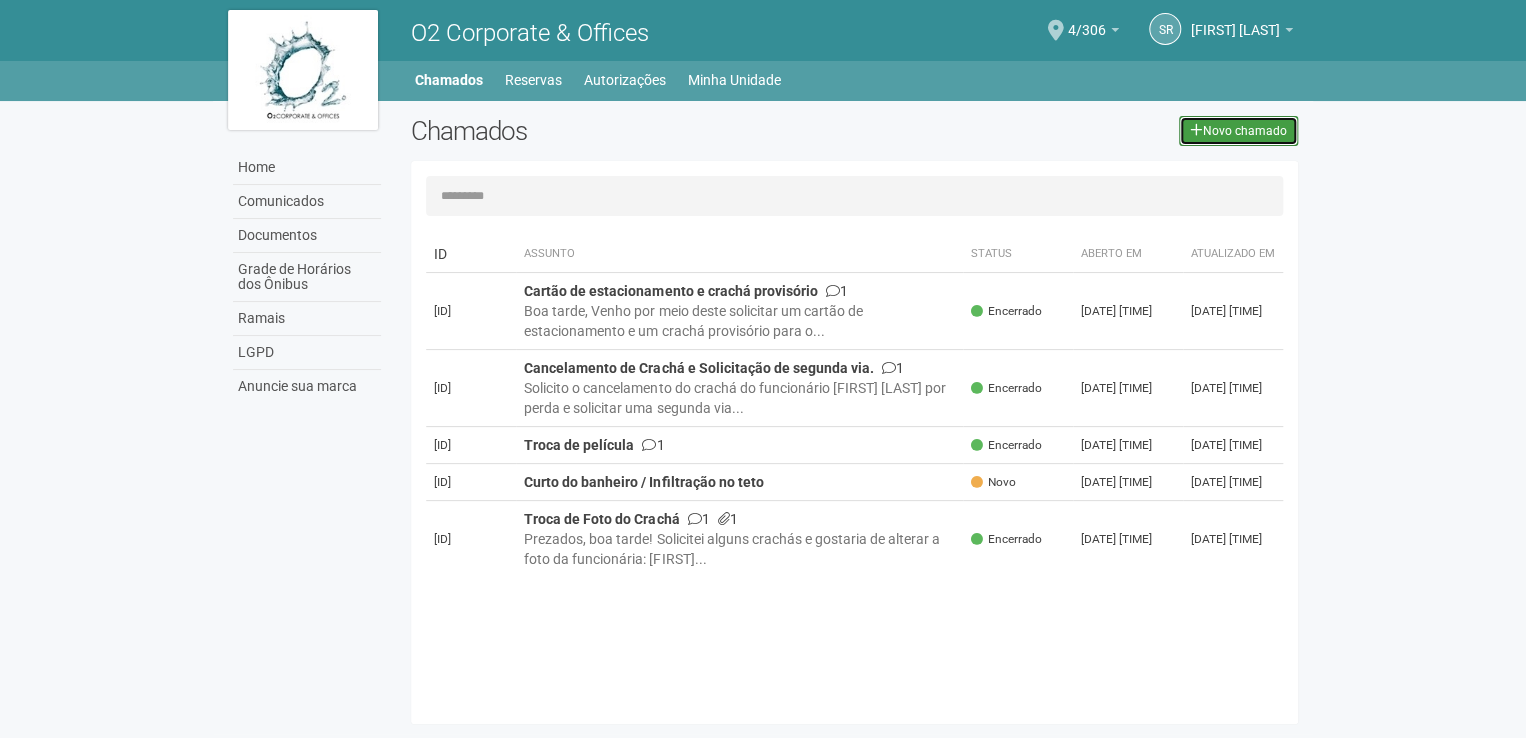 click on "Novo chamado" at bounding box center (1238, 131) 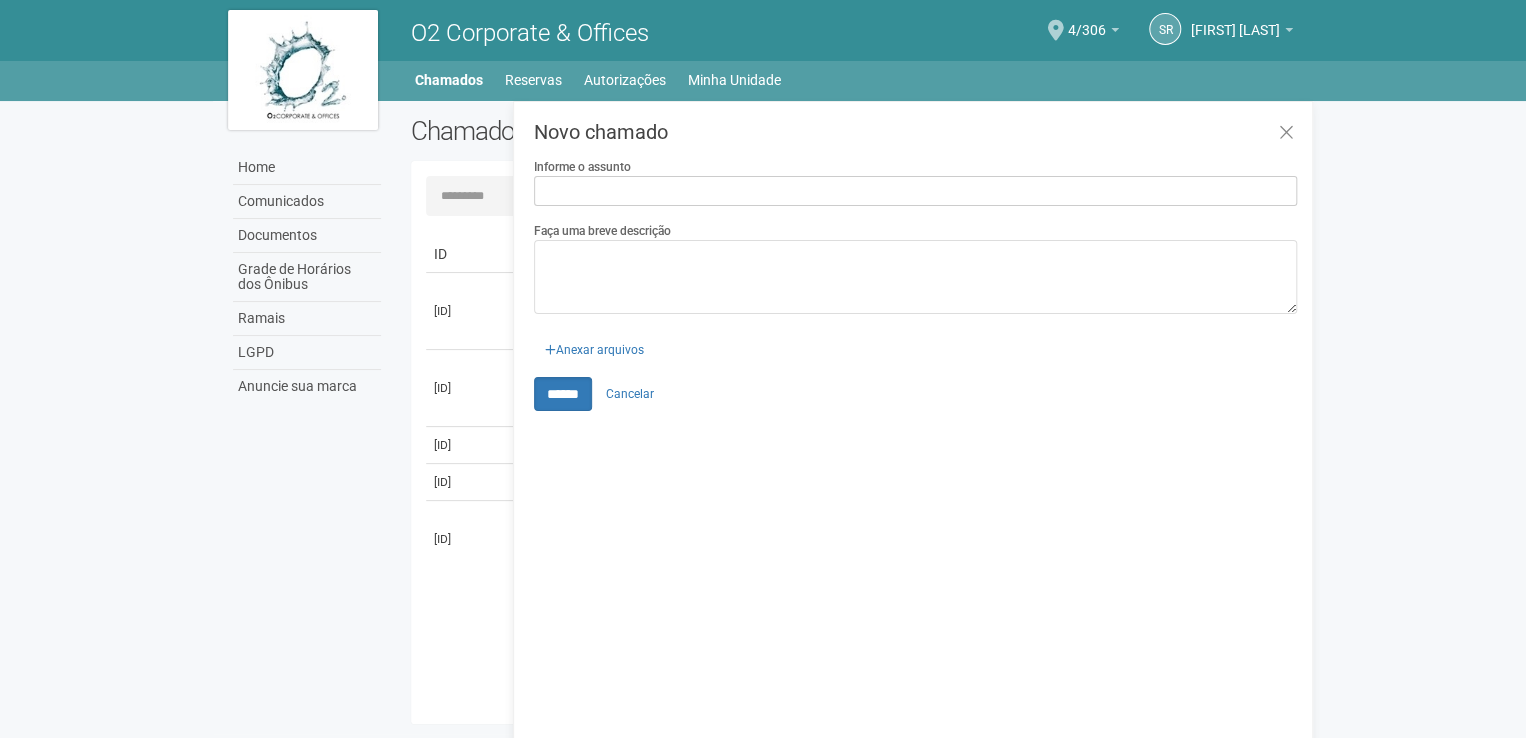 click on "Informe o assunto" at bounding box center [915, 191] 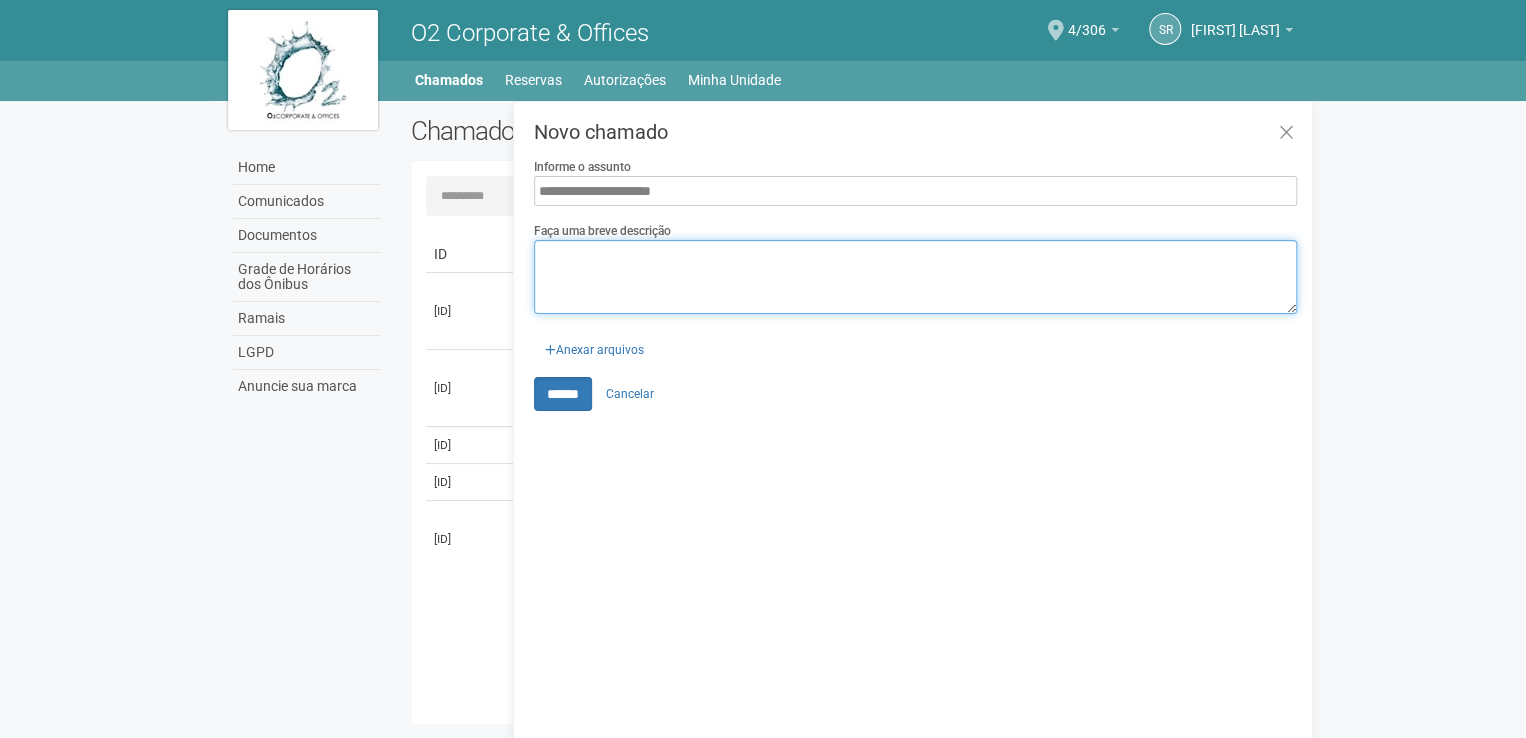click on "Faça uma breve descrição" at bounding box center (915, 277) 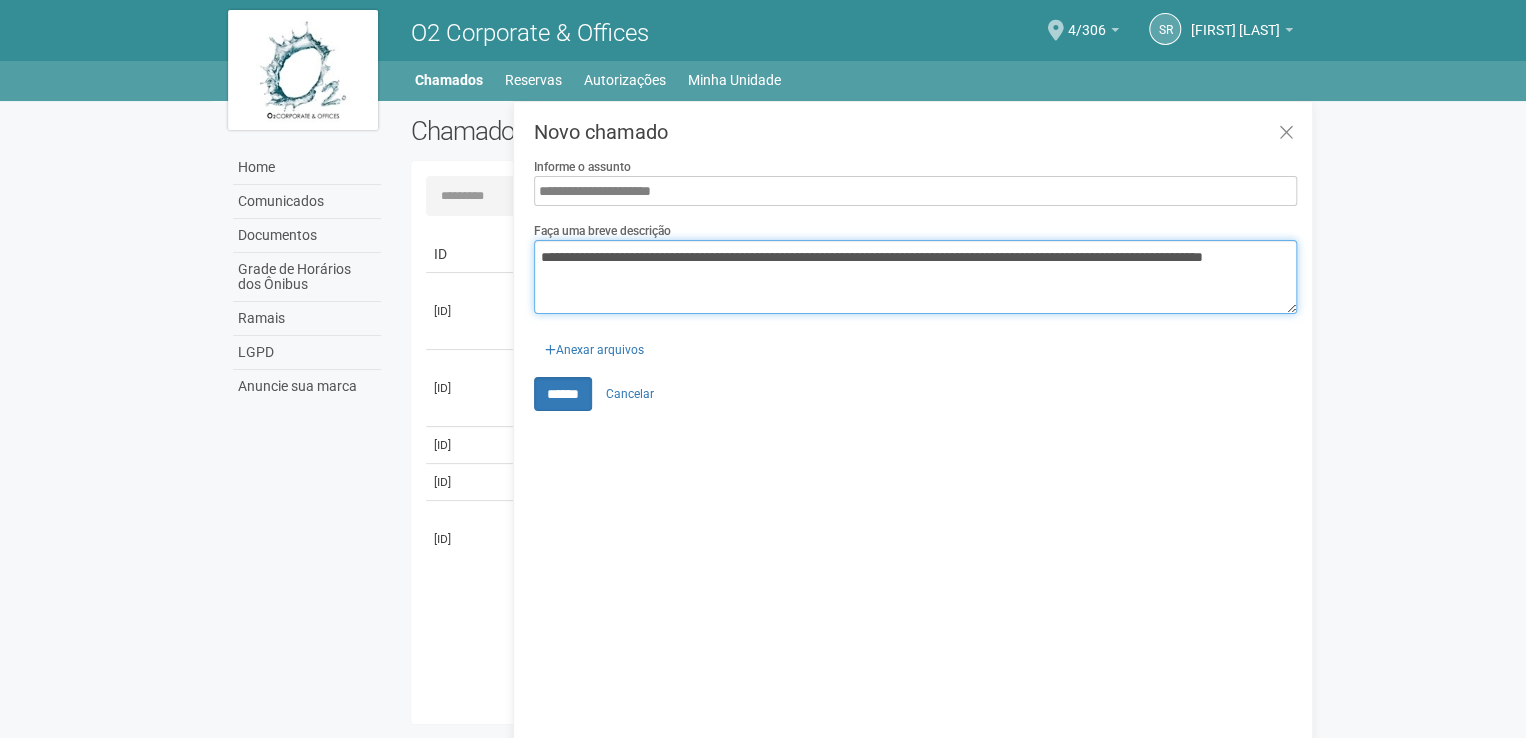 click on "**********" at bounding box center [915, 277] 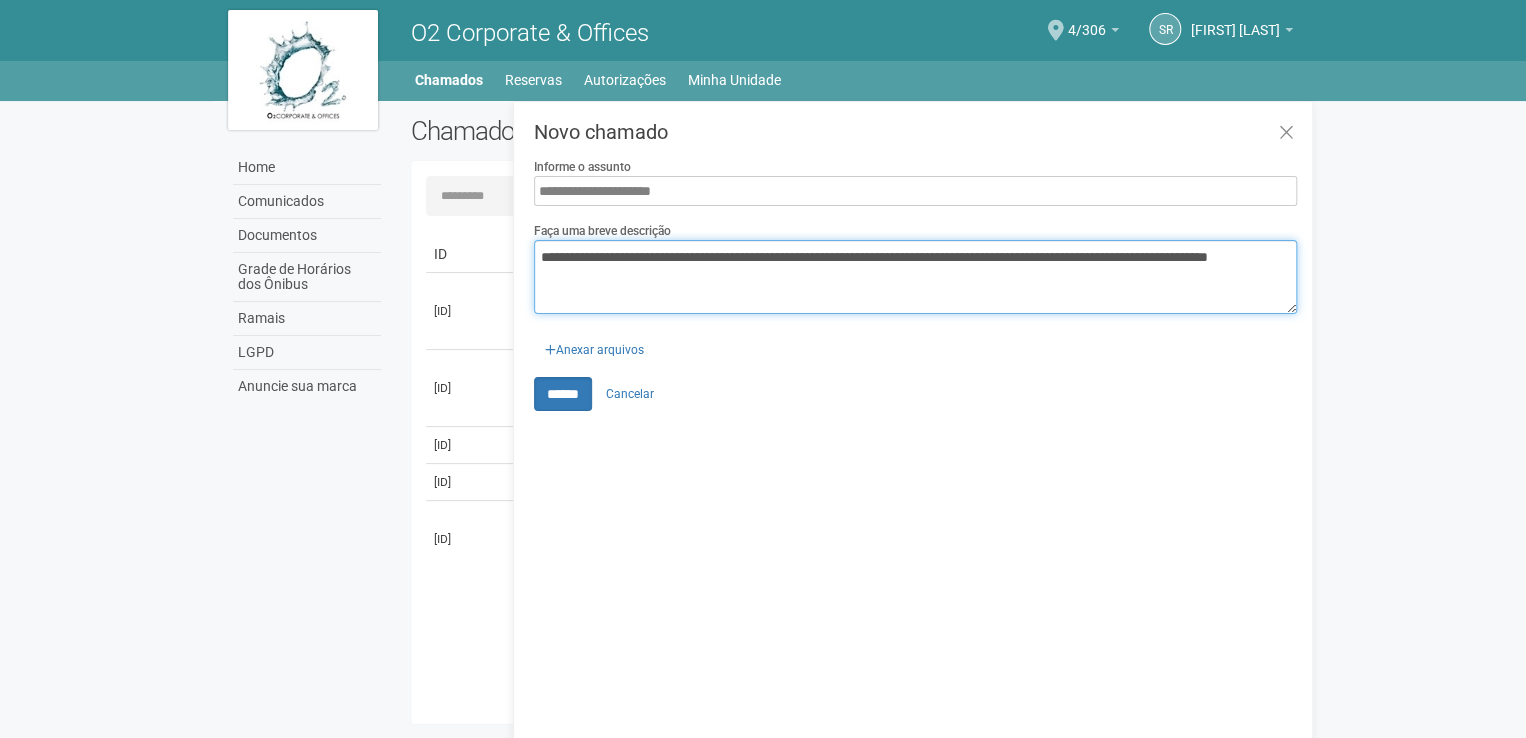click on "**********" at bounding box center [915, 277] 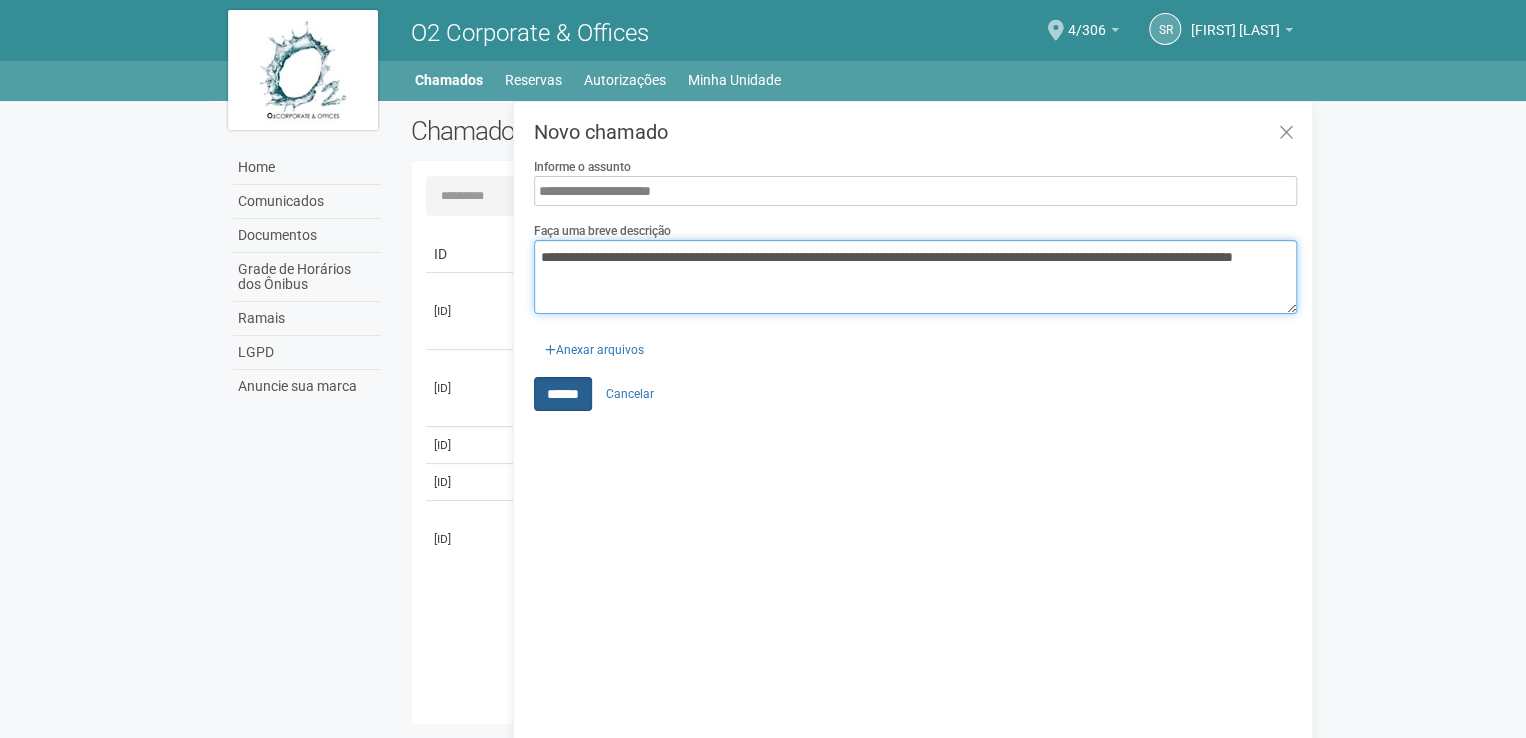 type on "**********" 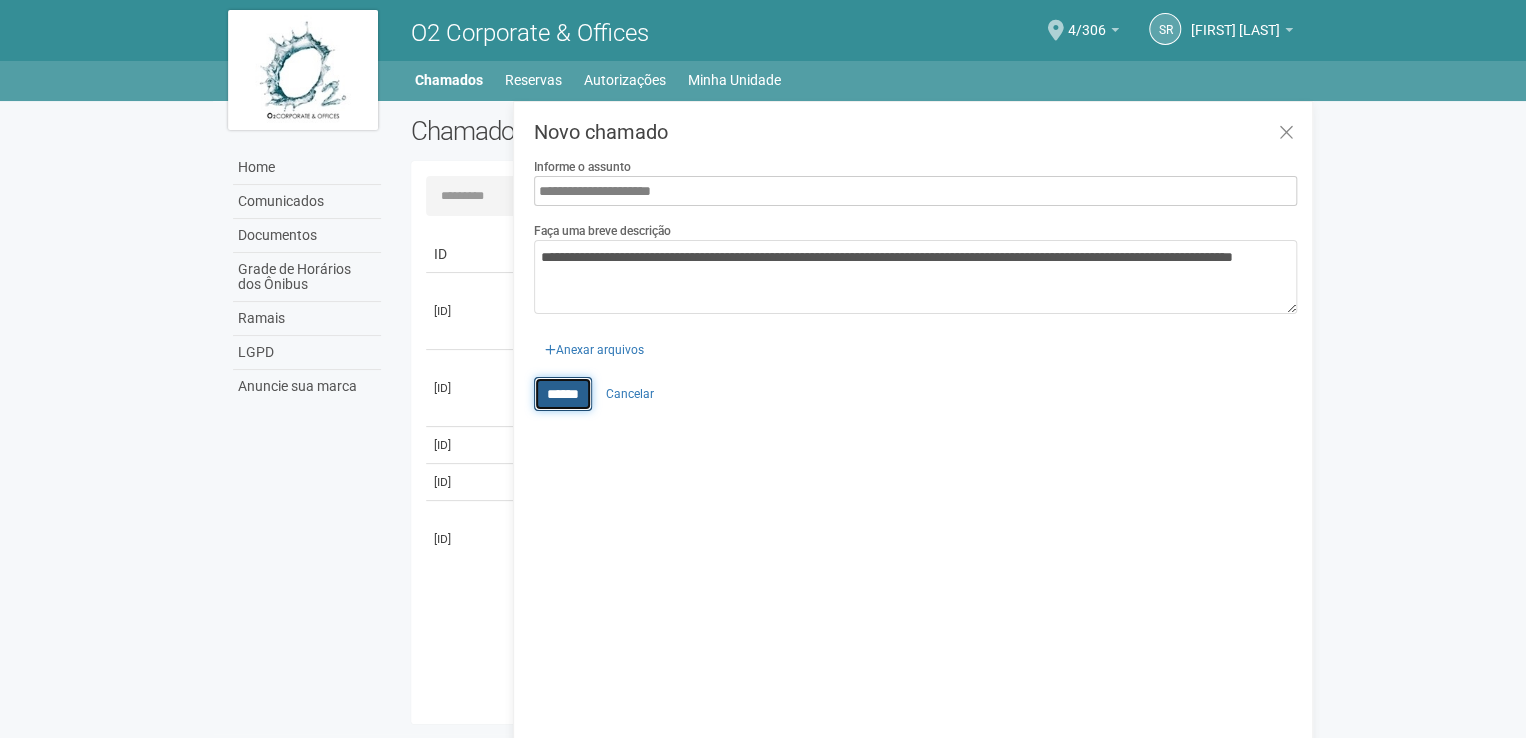 click on "******" at bounding box center (563, 394) 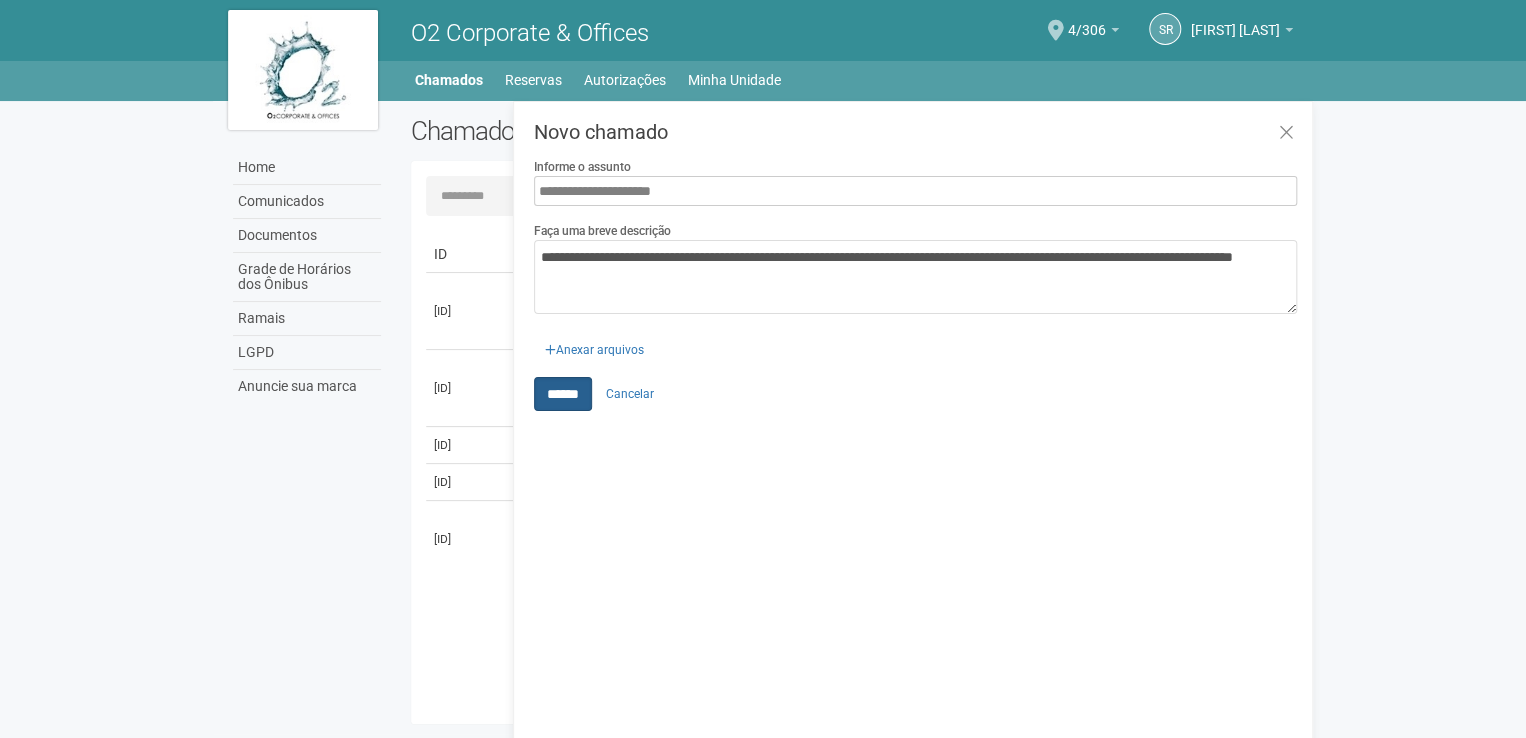 type on "**********" 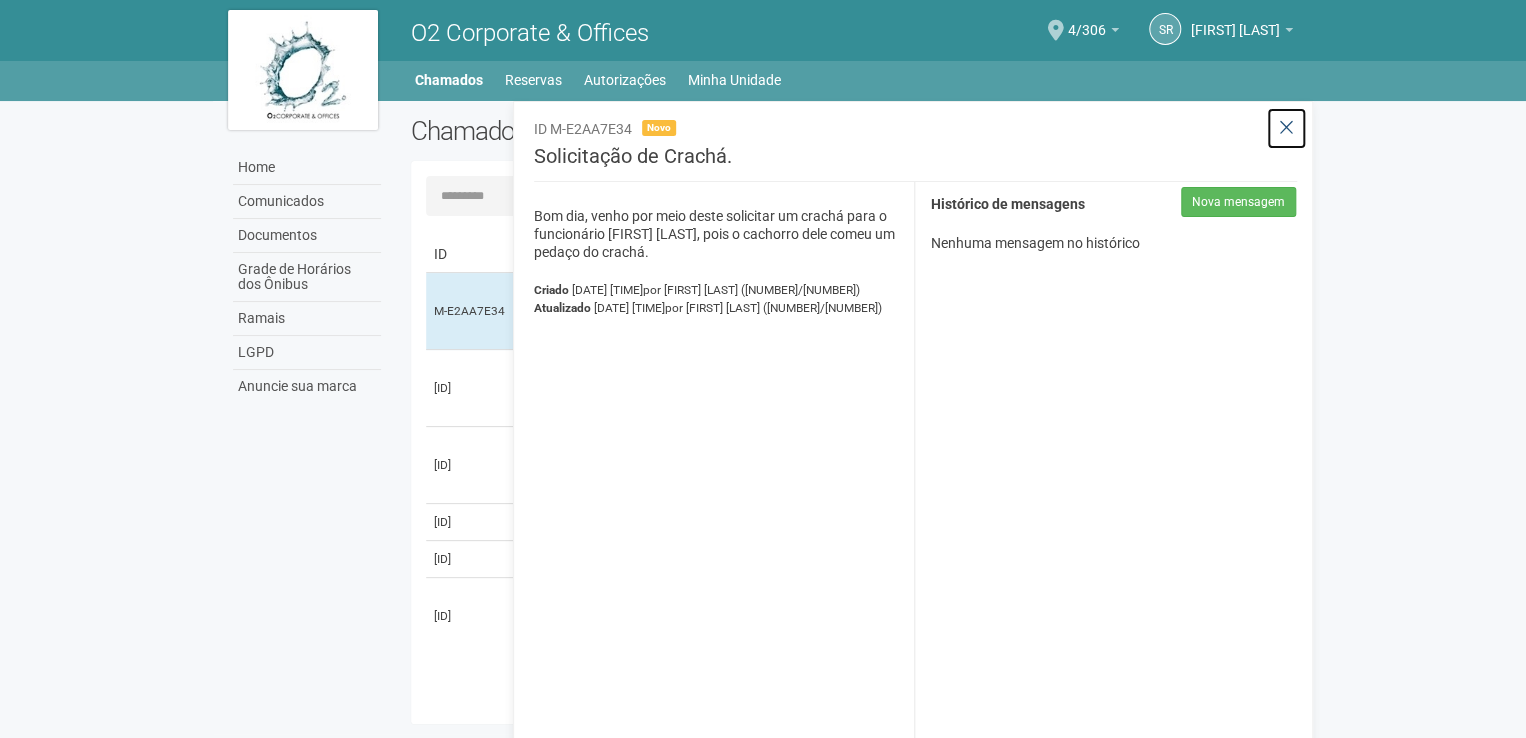 click at bounding box center [1286, 128] 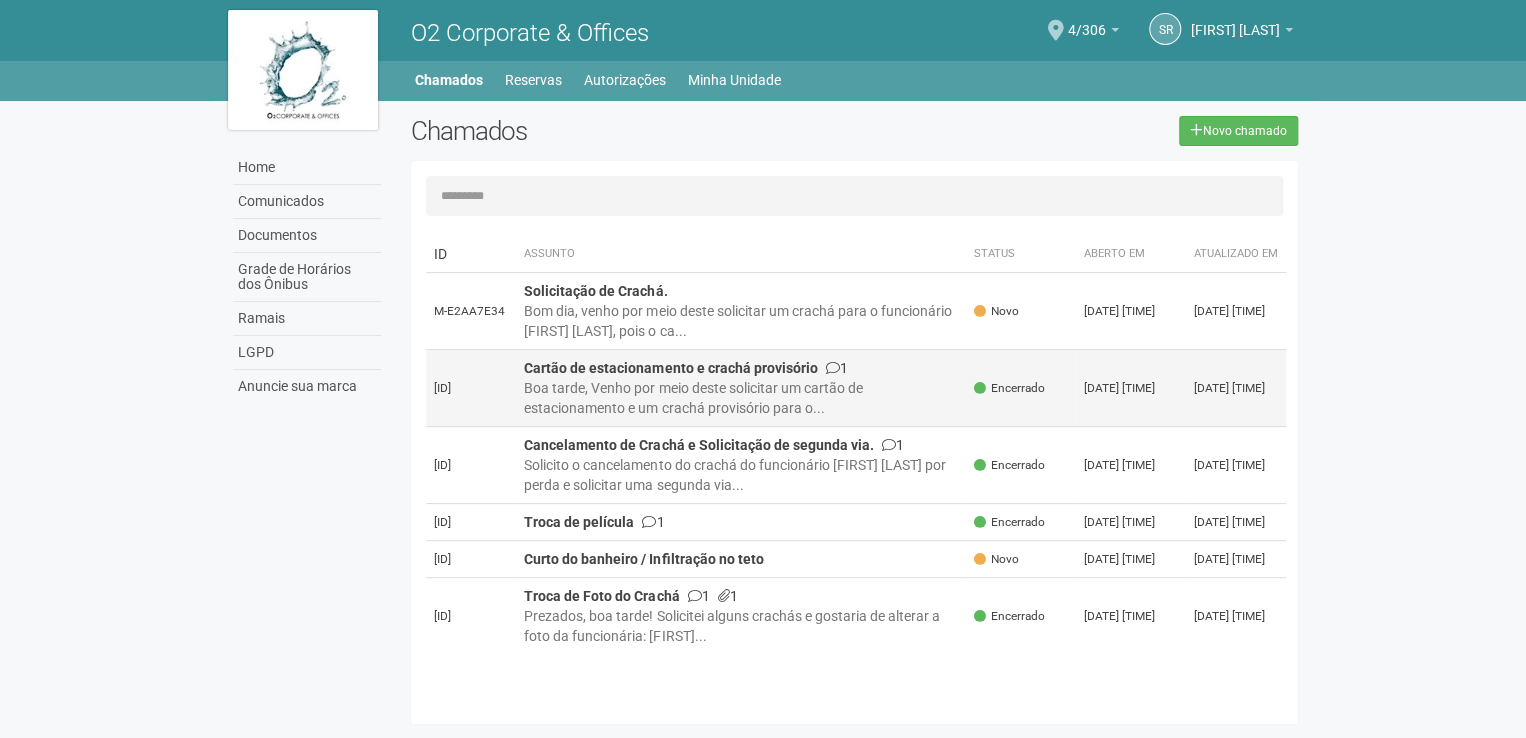 click on "Boa tarde,
Venho por meio deste solicitar um cartão de estacionamento e um crachá provisório para o..." at bounding box center [741, 398] 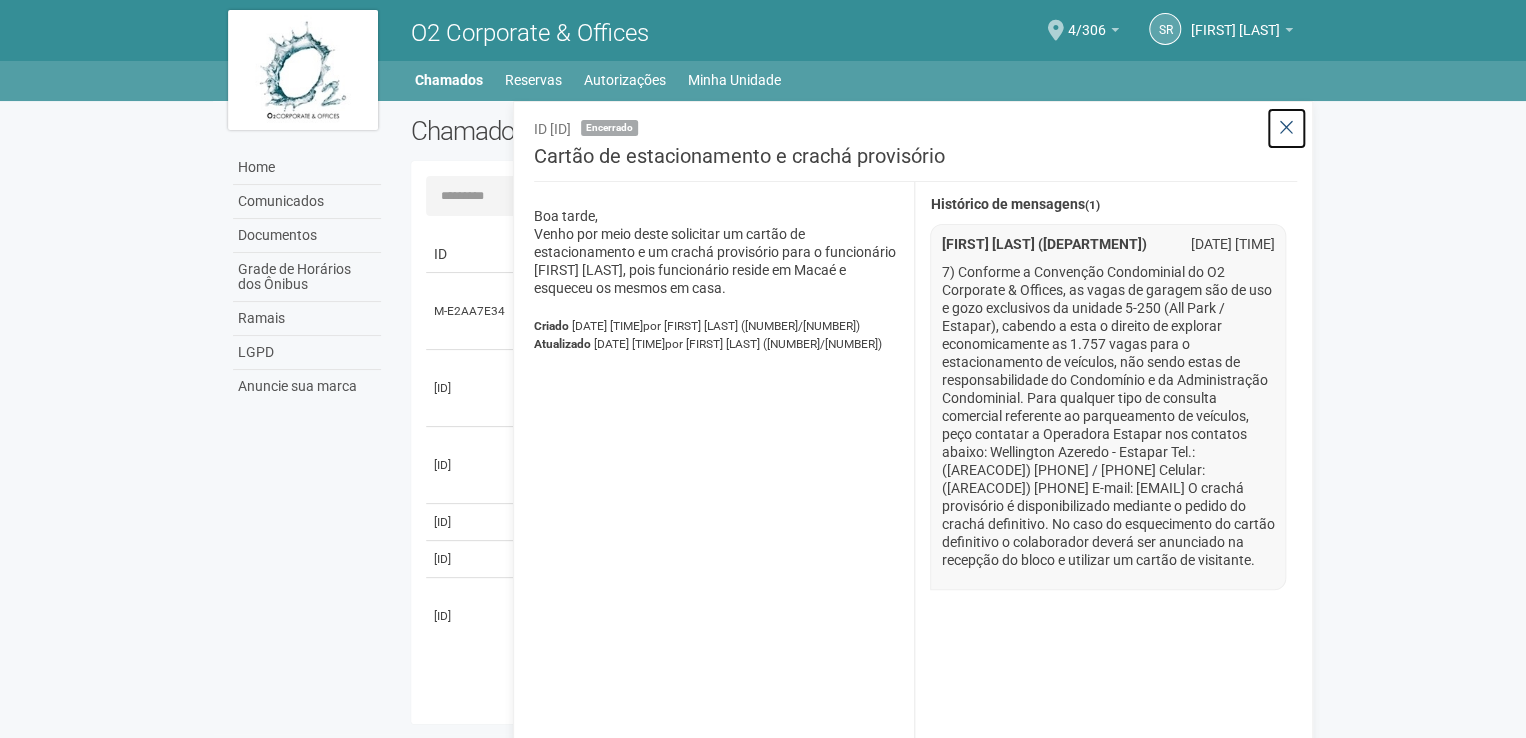 click at bounding box center [1286, 128] 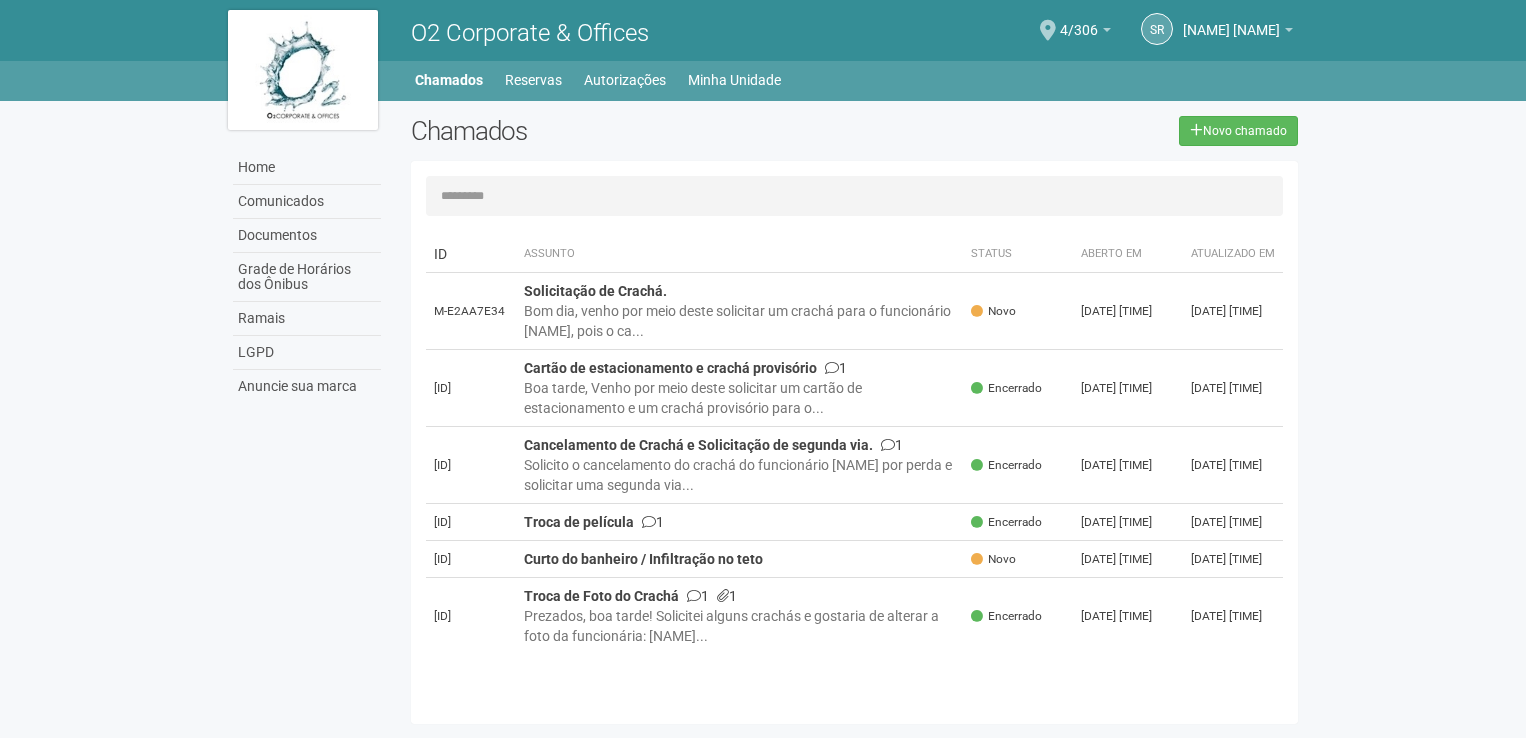 scroll, scrollTop: 0, scrollLeft: 0, axis: both 